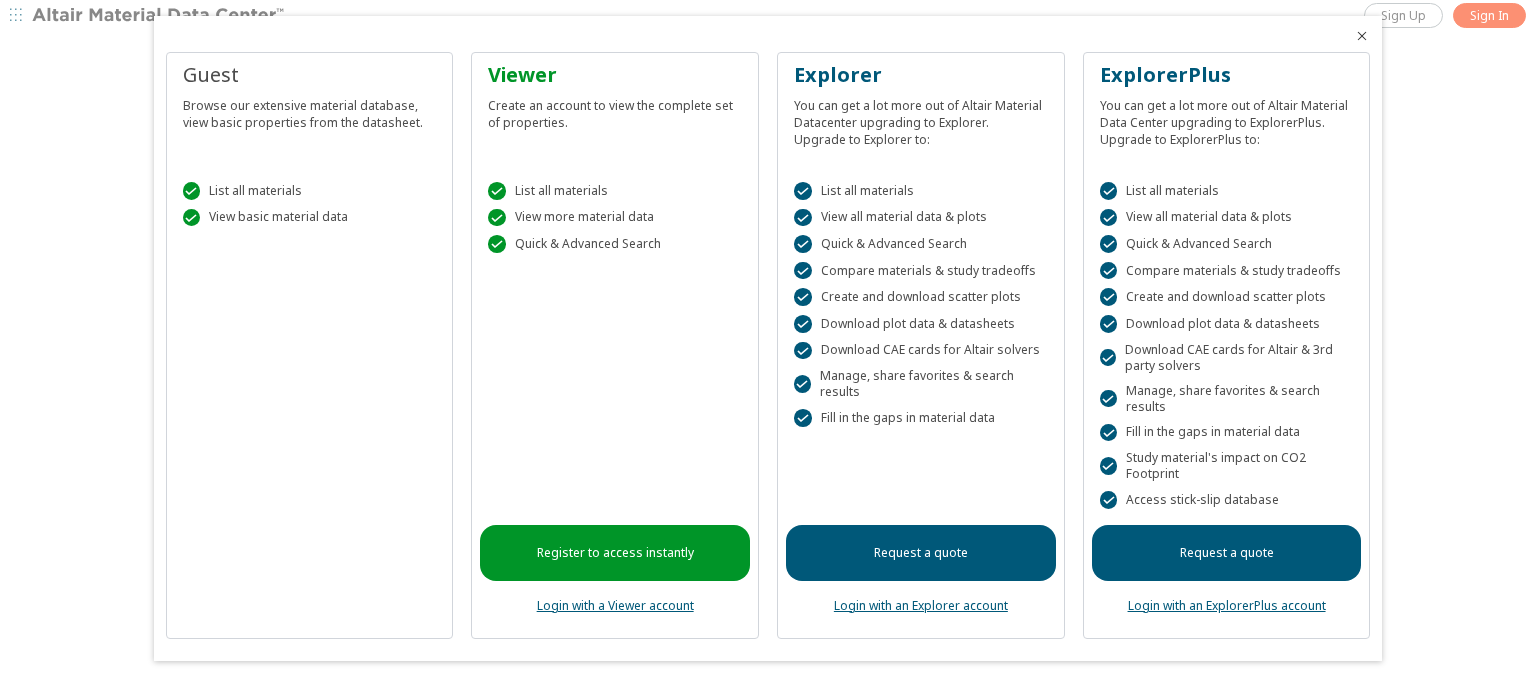 scroll, scrollTop: 0, scrollLeft: 0, axis: both 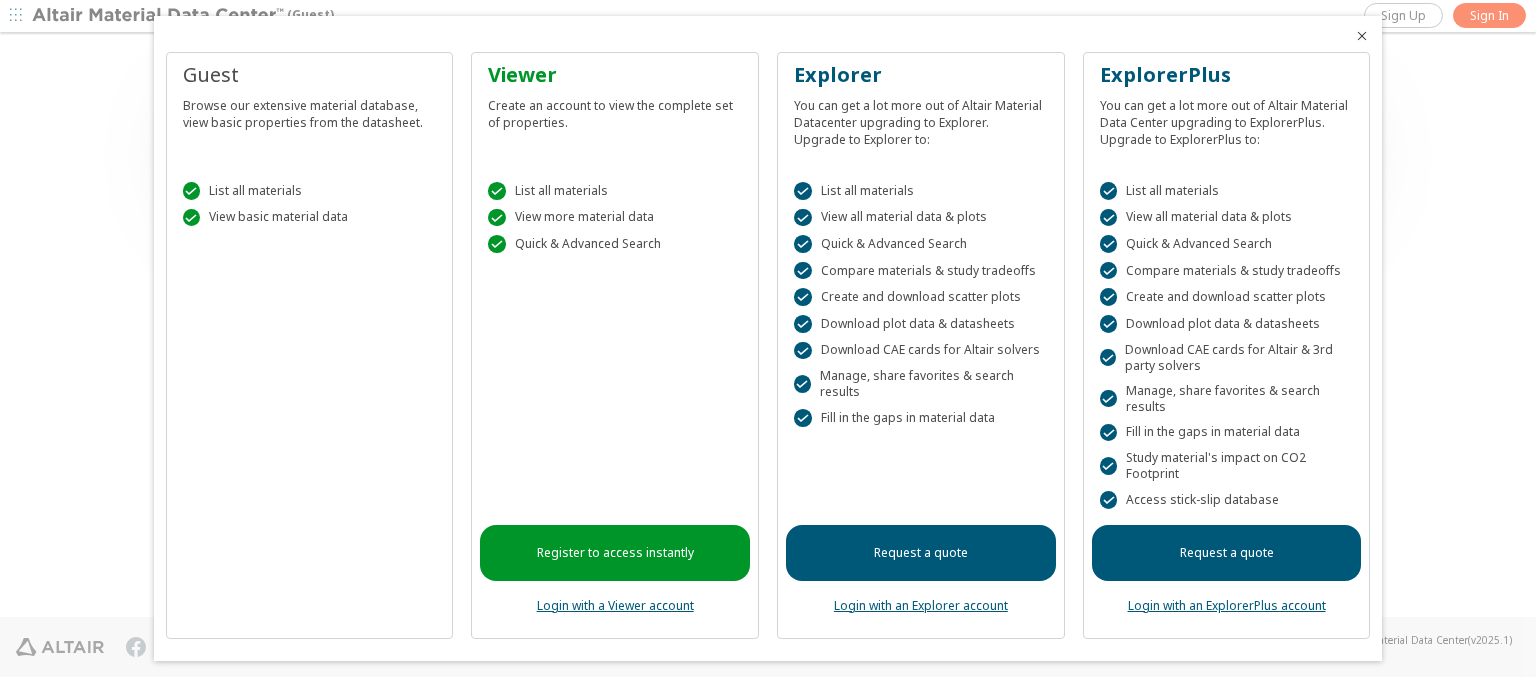 click at bounding box center (1362, 36) 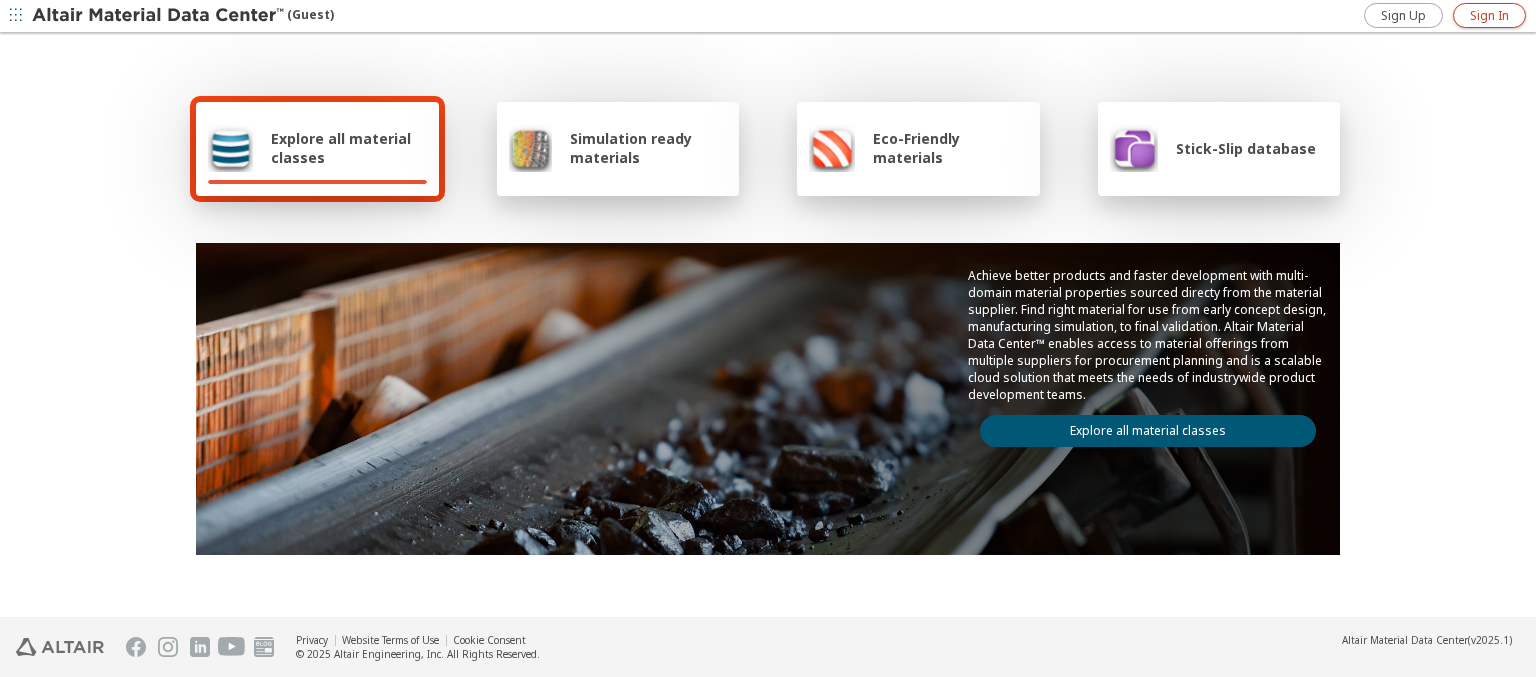 click on "Sign In" at bounding box center (1489, 16) 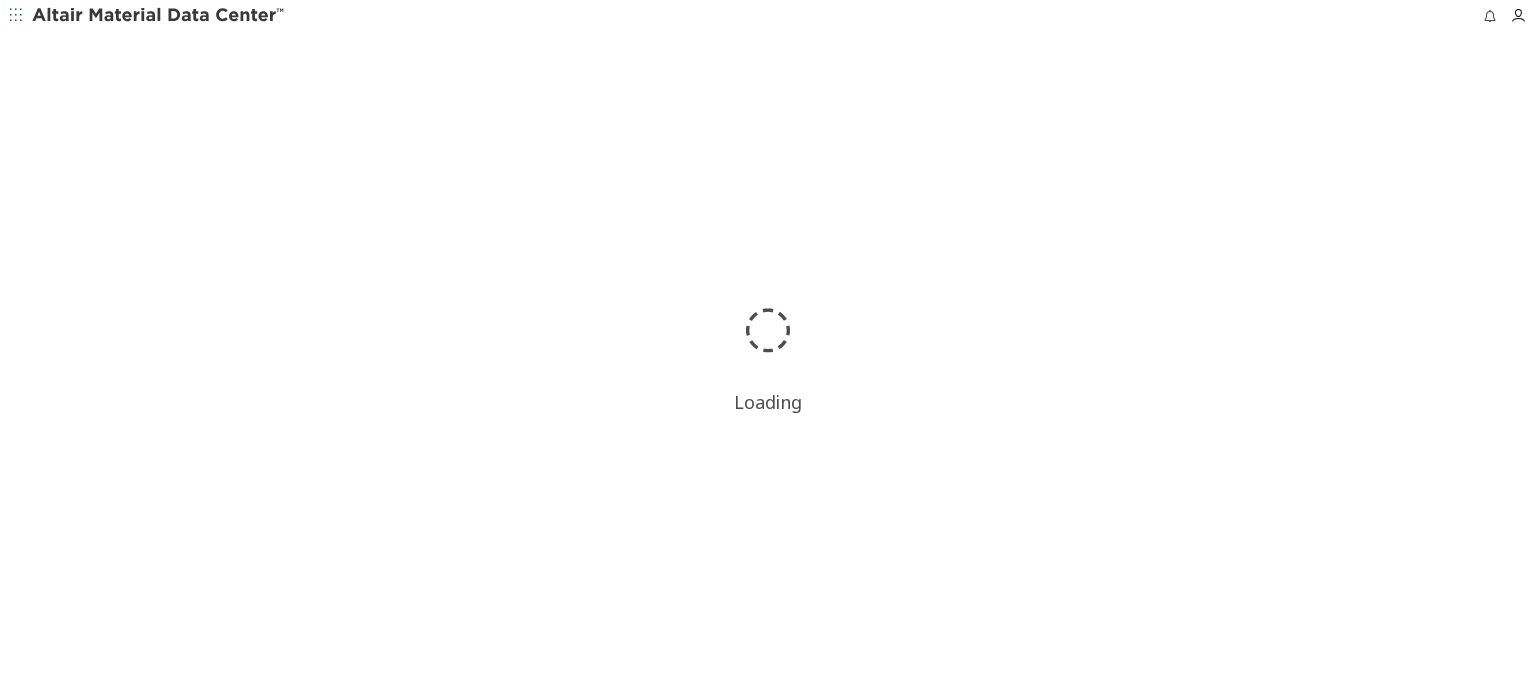 scroll, scrollTop: 0, scrollLeft: 0, axis: both 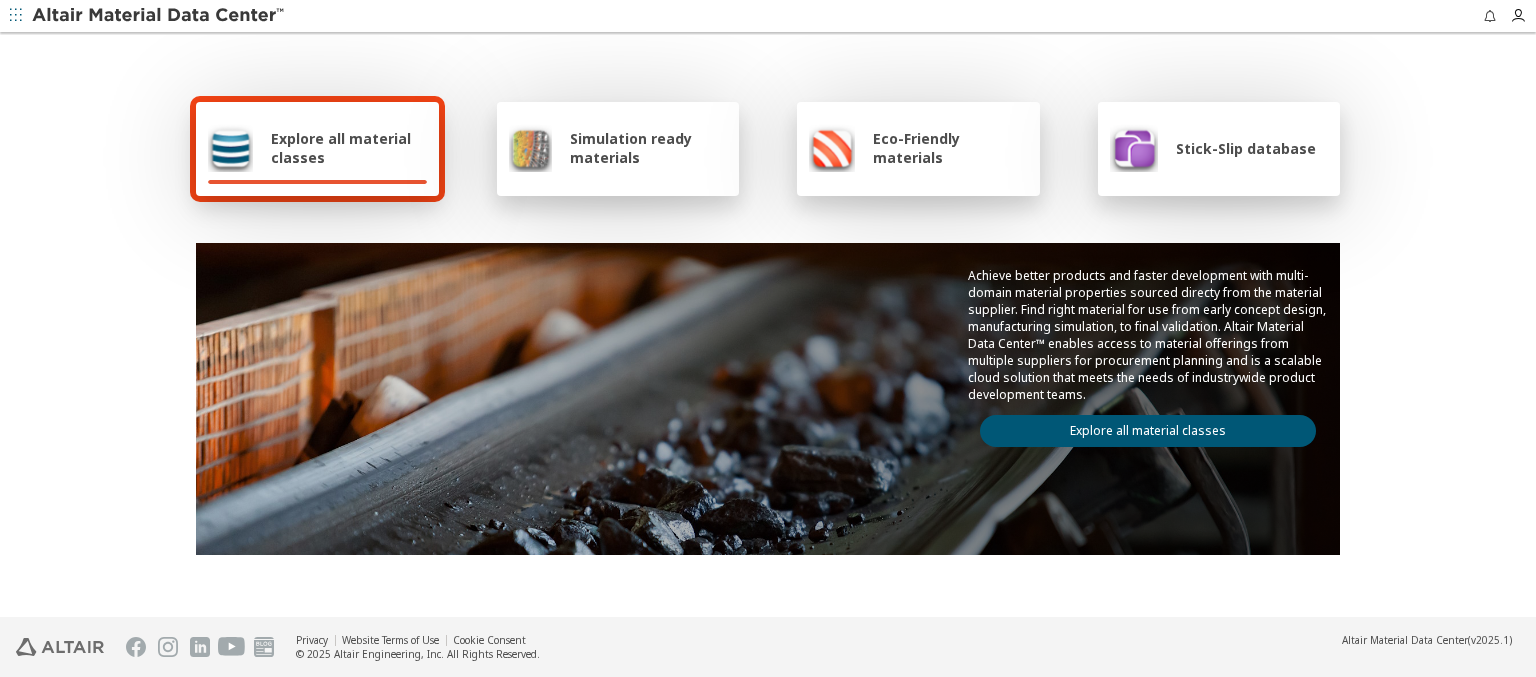 click at bounding box center [159, 16] 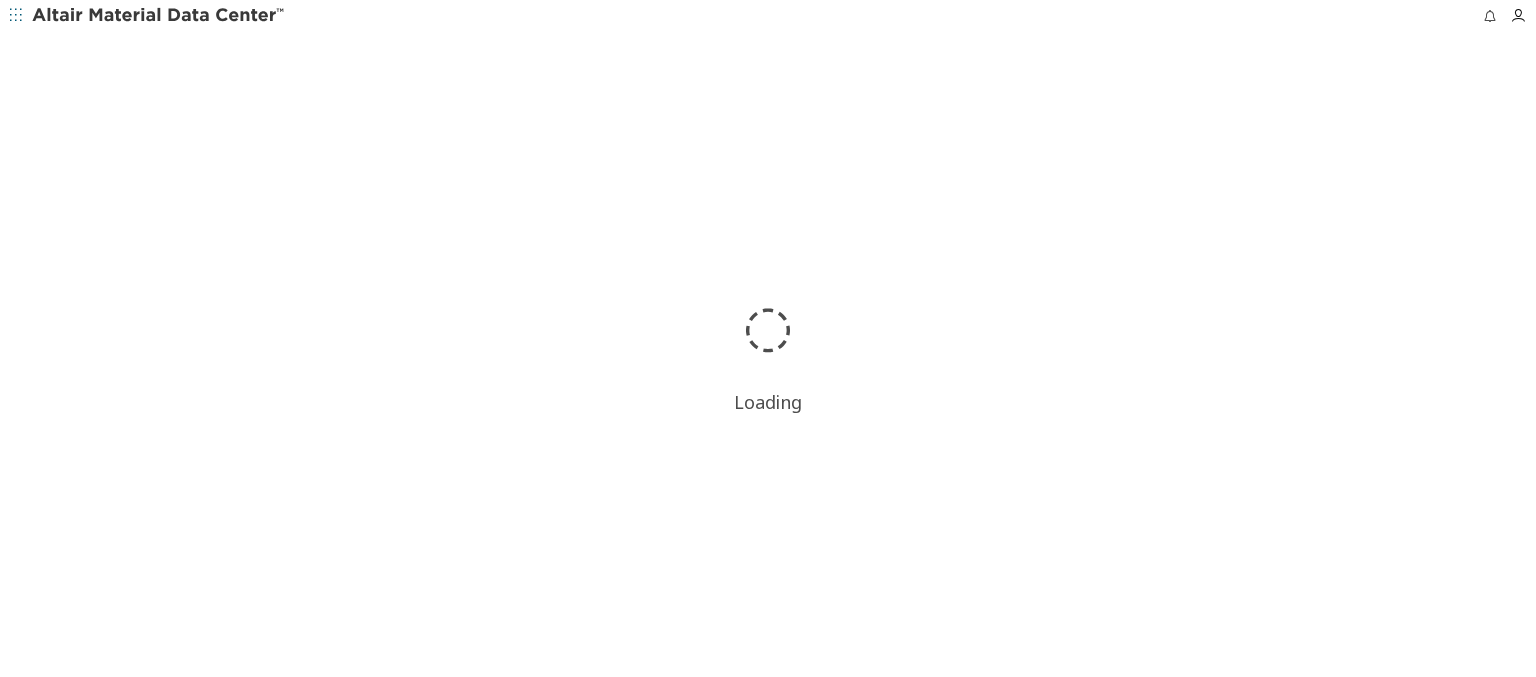 scroll, scrollTop: 0, scrollLeft: 0, axis: both 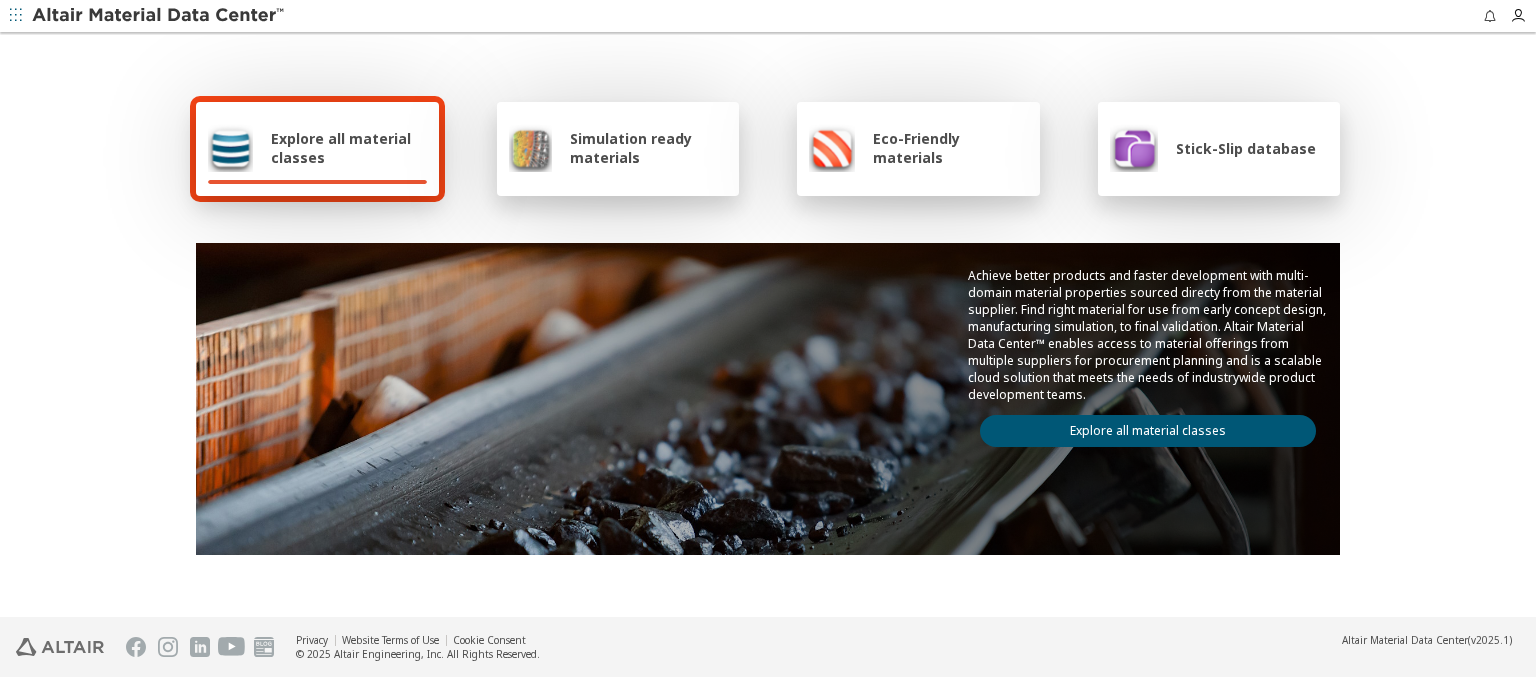click on "Explore all material classes" at bounding box center [349, 148] 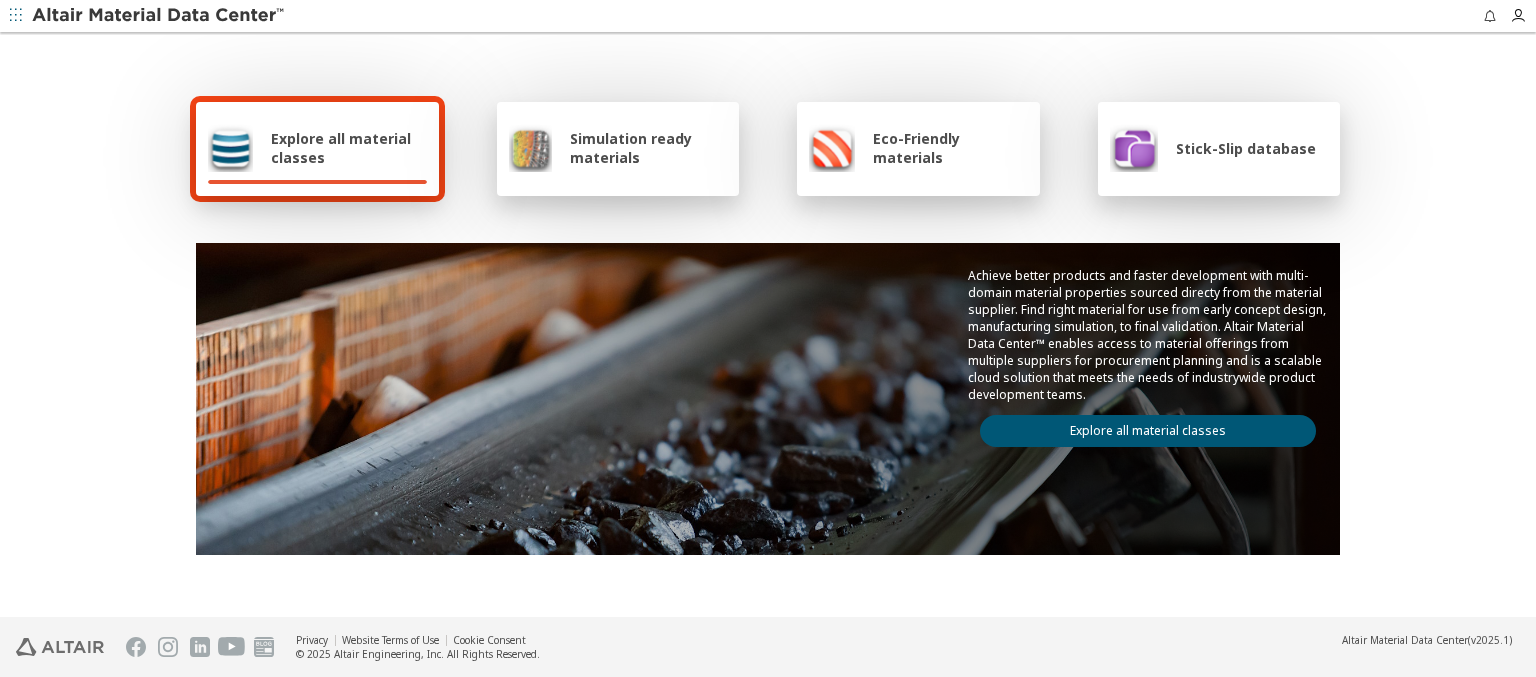 click on "Explore all material classes" at bounding box center [1148, 431] 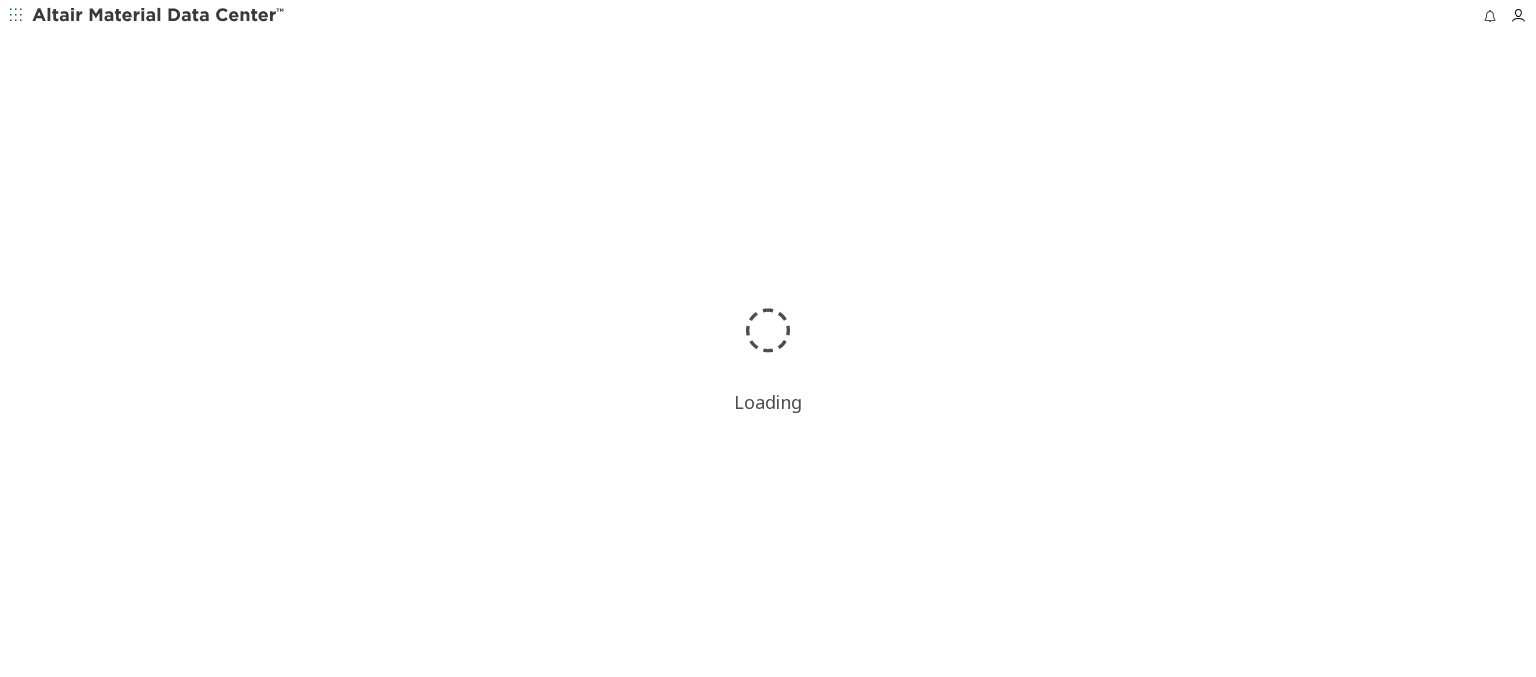 scroll, scrollTop: 0, scrollLeft: 0, axis: both 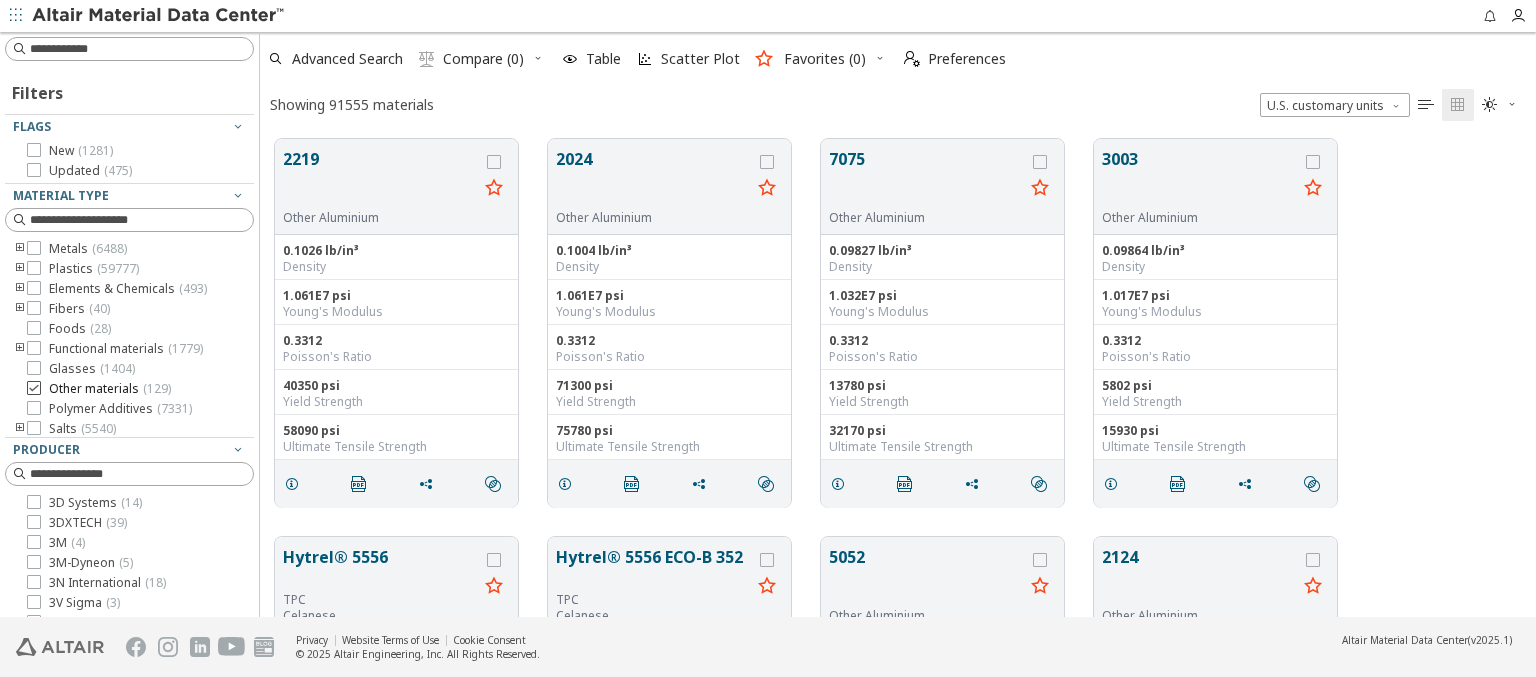 click on "Other materials ( 129 )" at bounding box center (110, 389) 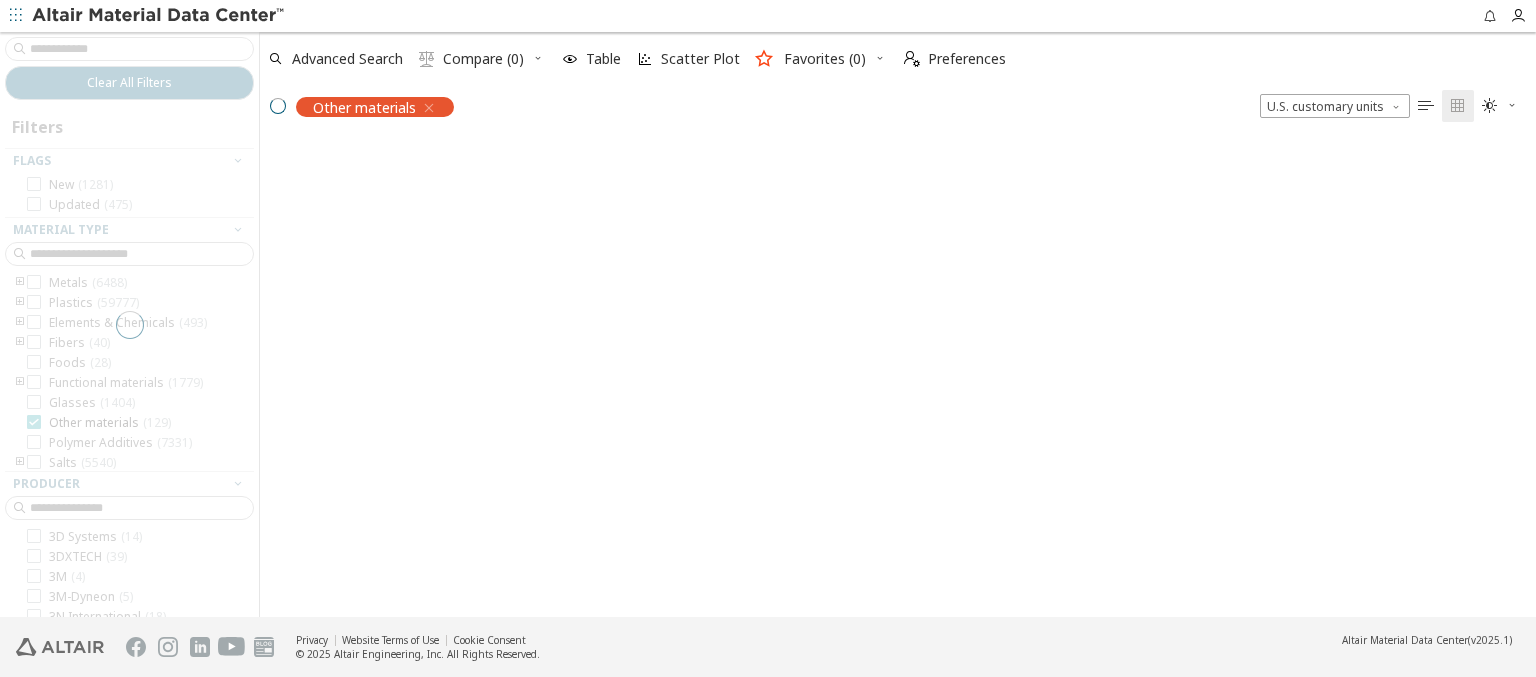 scroll, scrollTop: 475, scrollLeft: 1260, axis: both 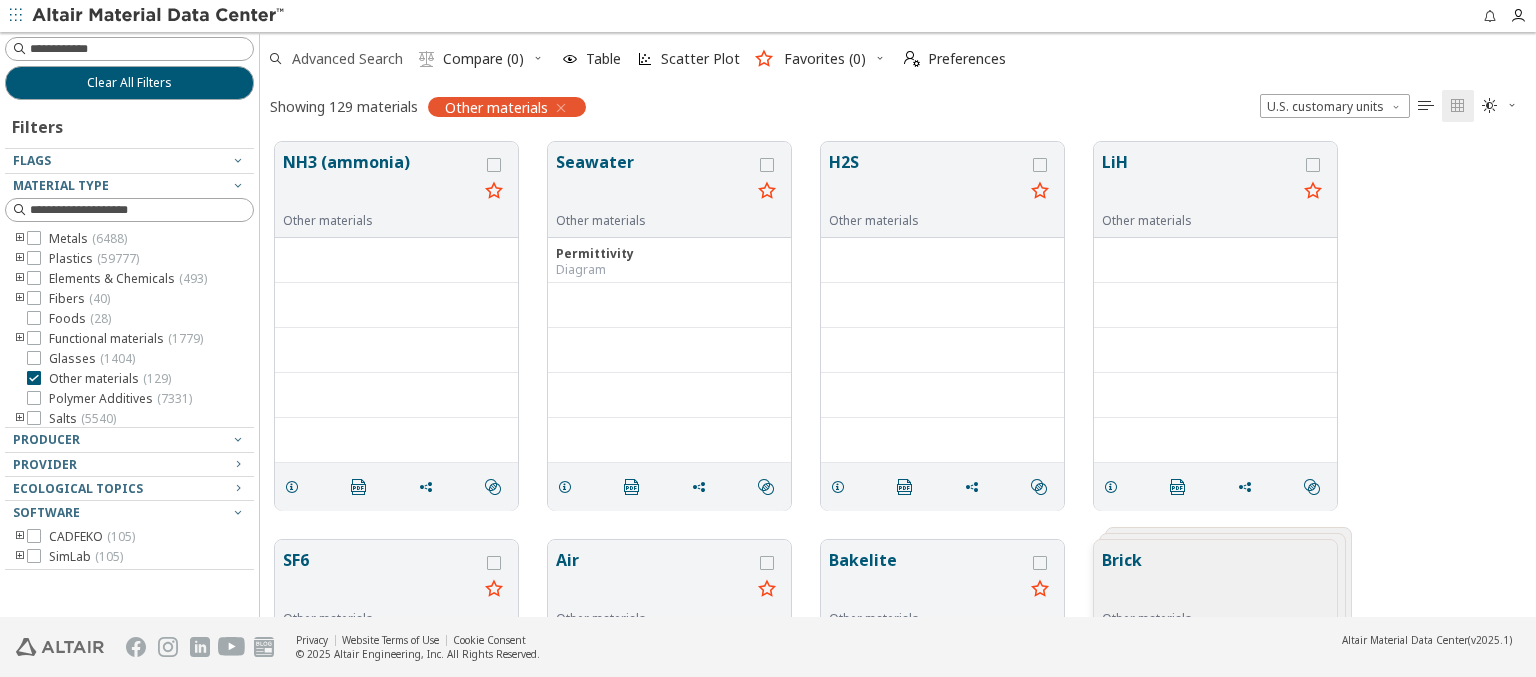 click on "Advanced Search" at bounding box center (347, 59) 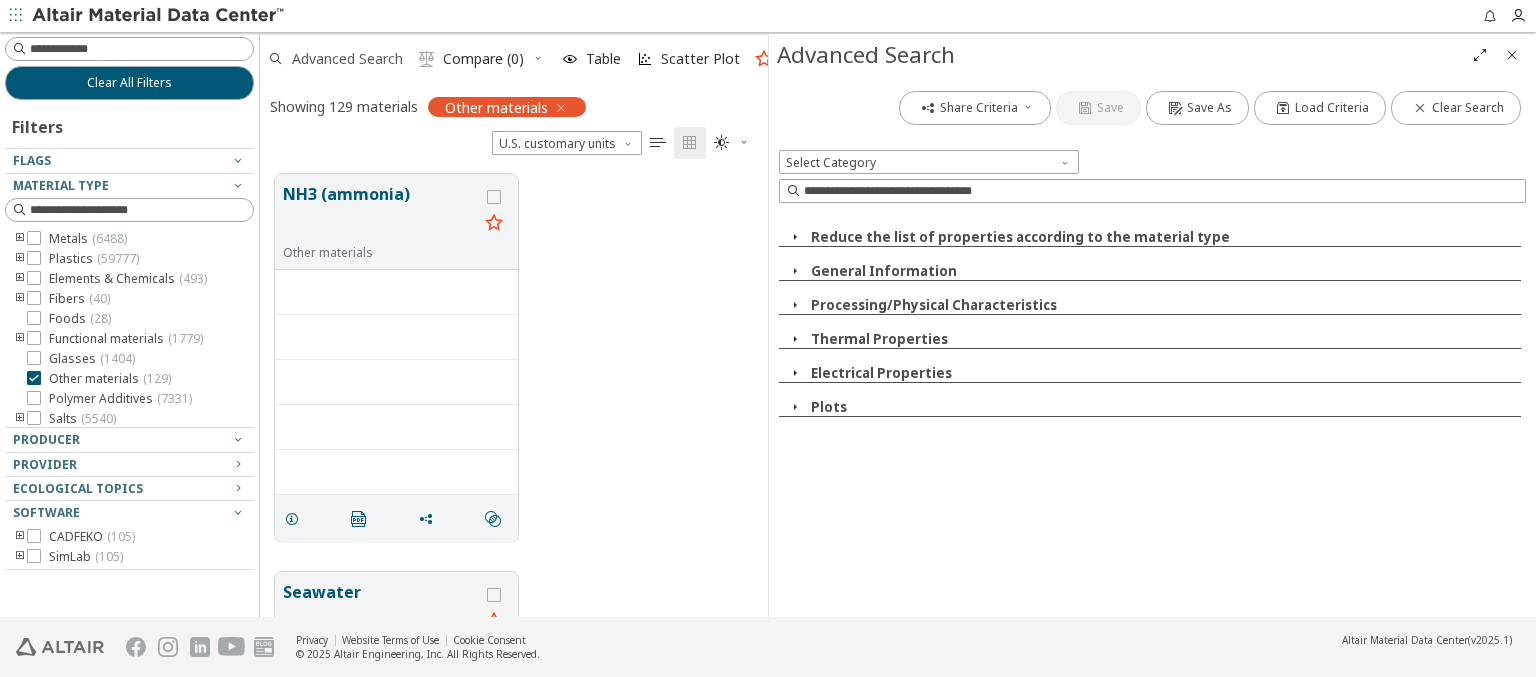 scroll, scrollTop: 443, scrollLeft: 492, axis: both 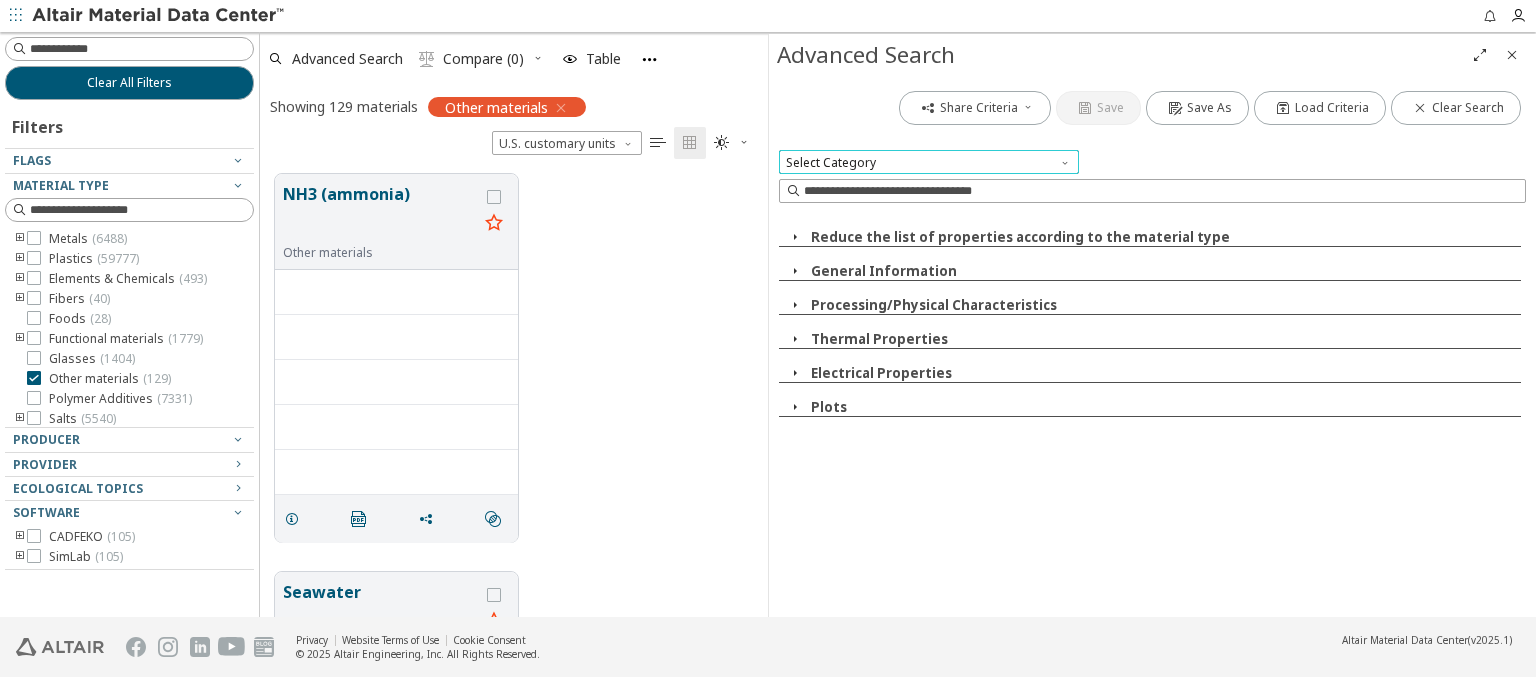 click on "Select Category" at bounding box center [929, 162] 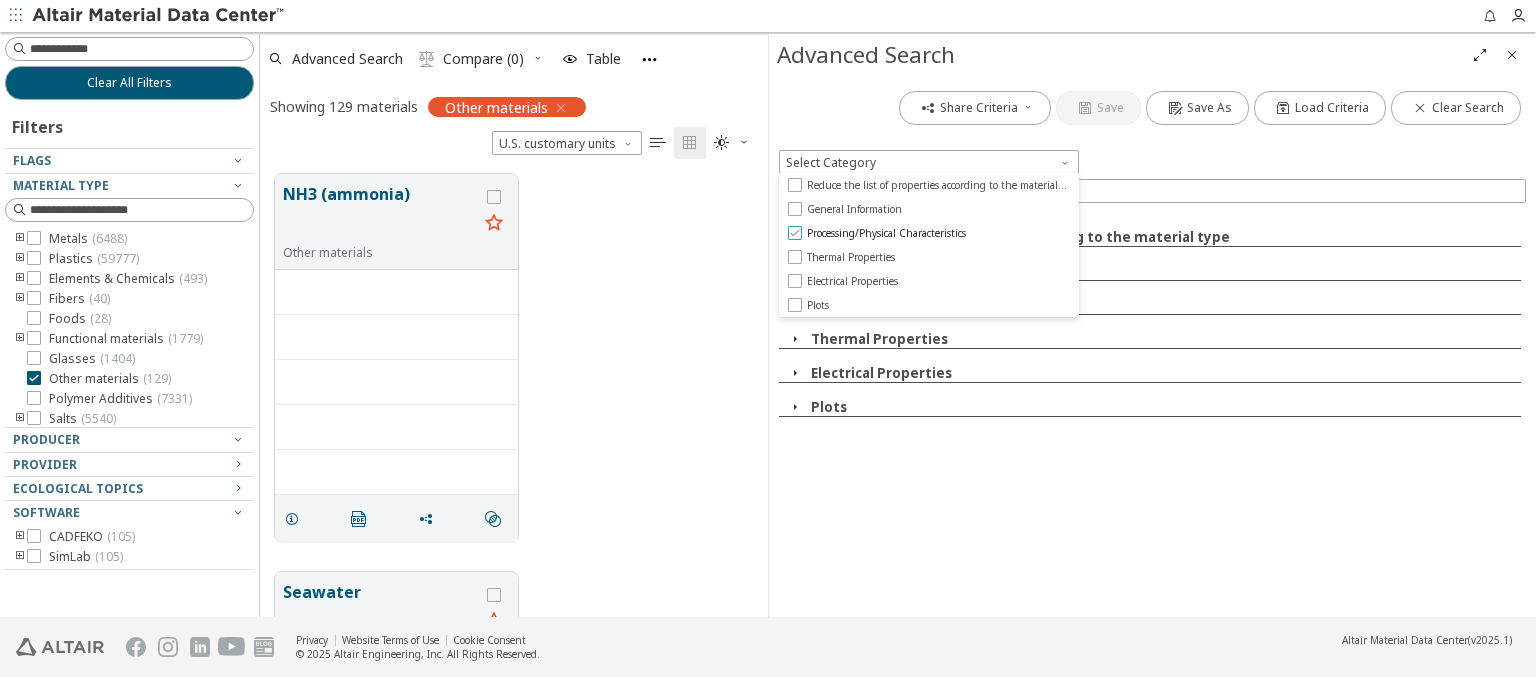 click on "Processing/Physical Characteristics" at bounding box center [886, 233] 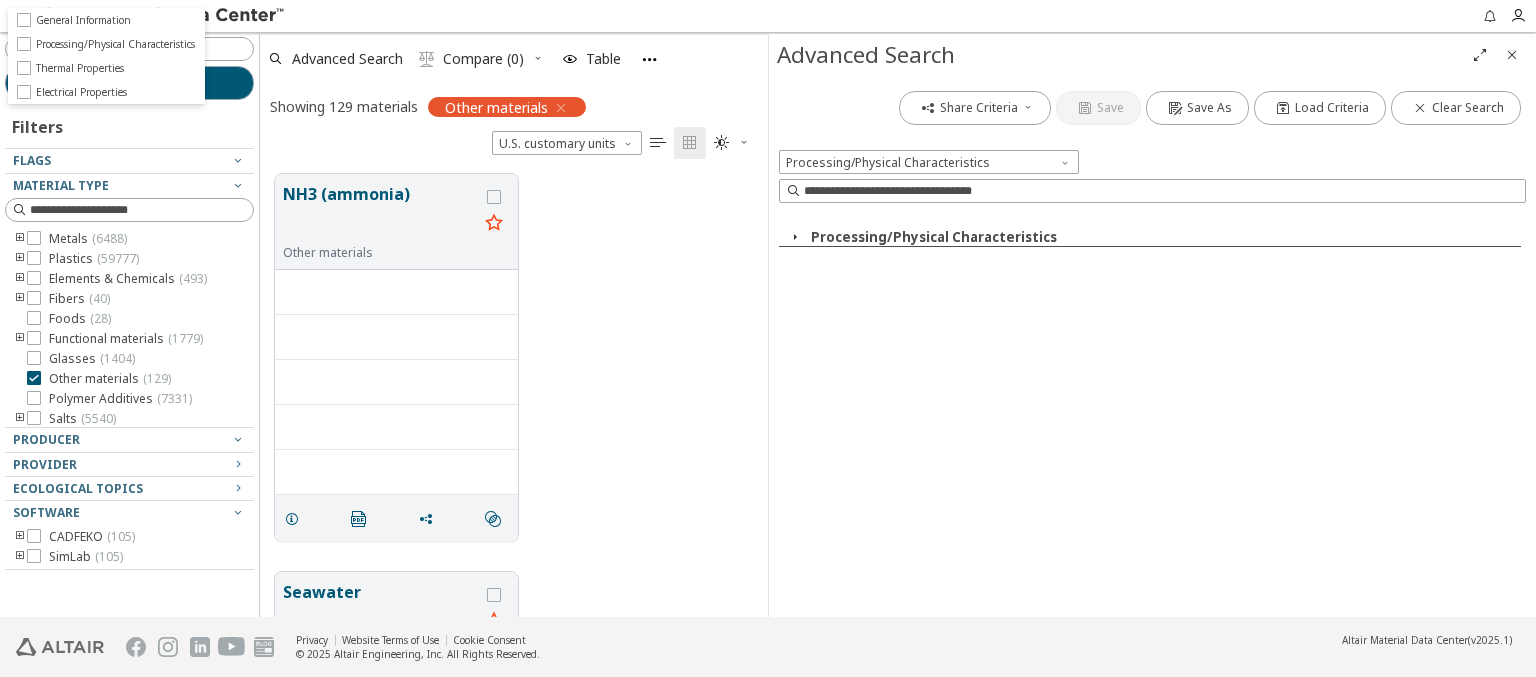 click at bounding box center [795, 237] 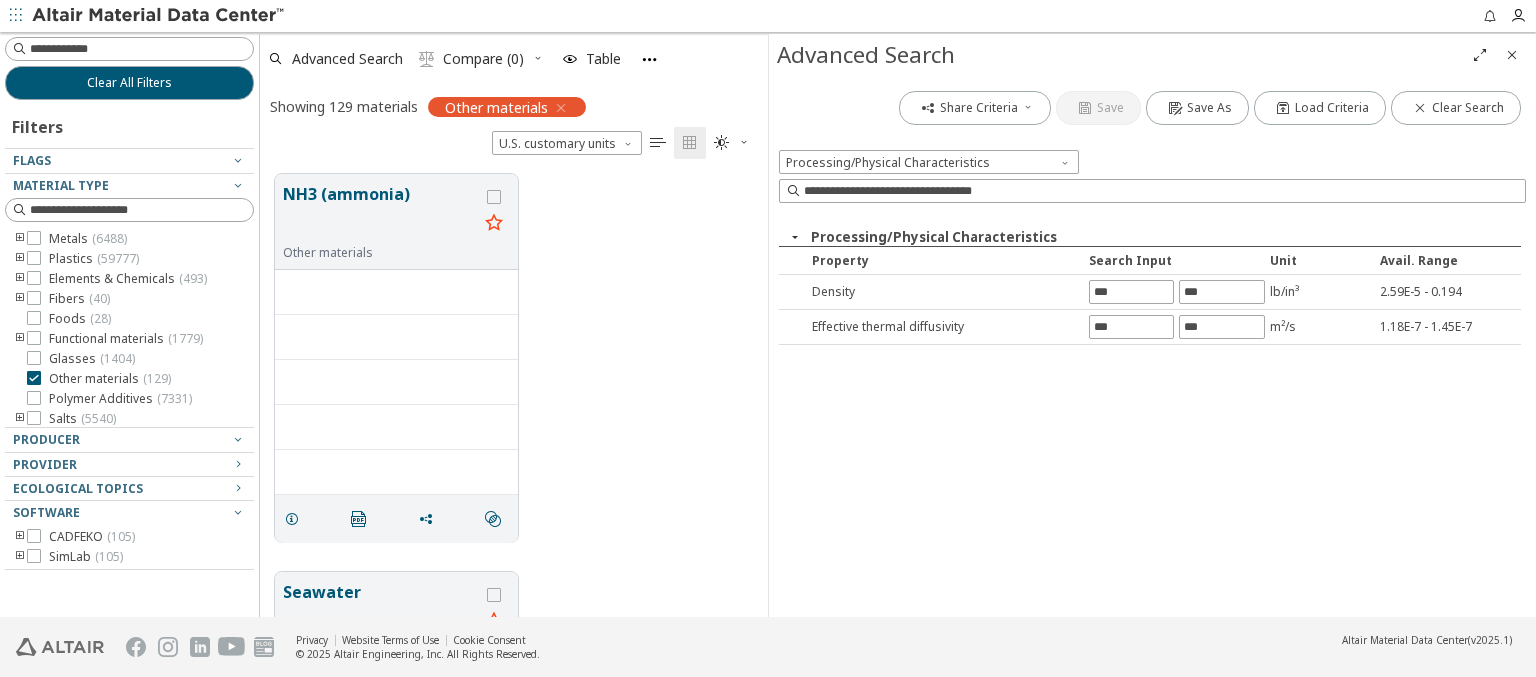 type on "********" 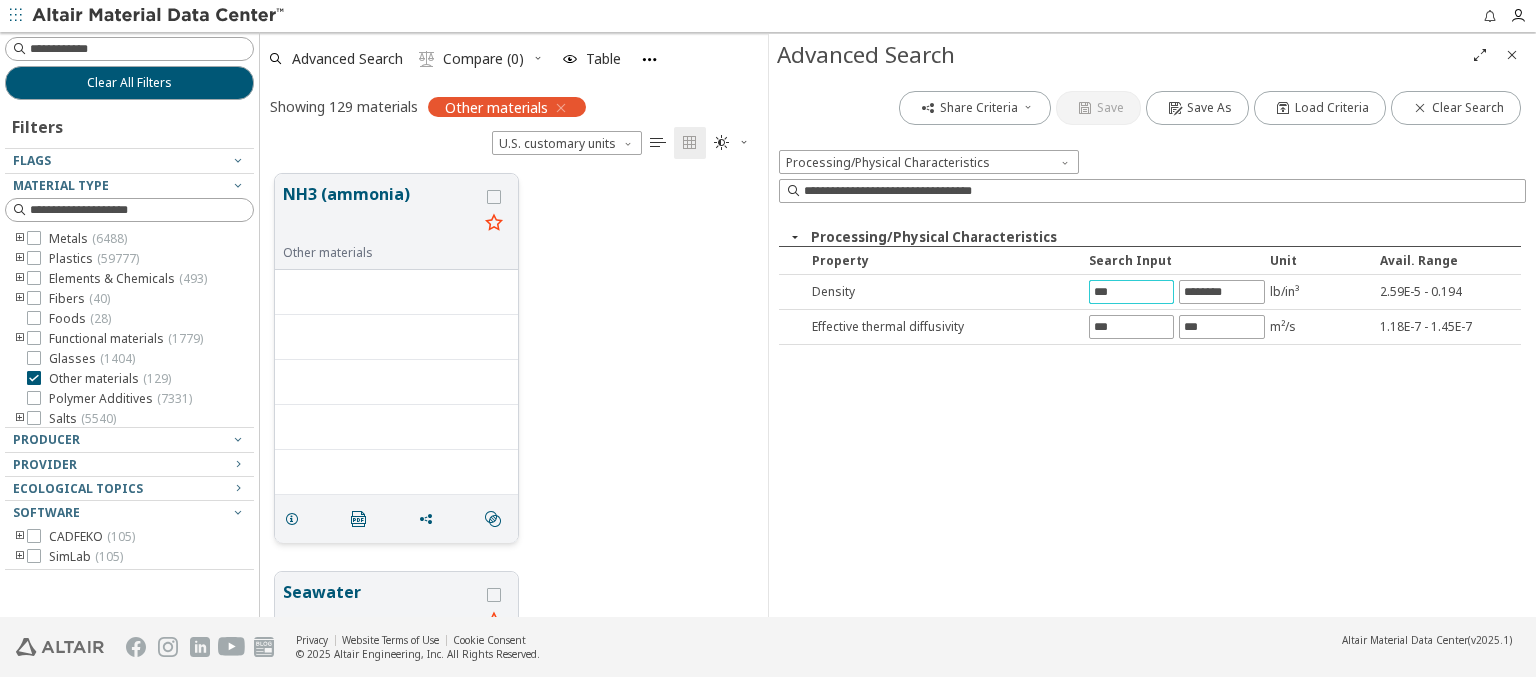 click on "NH3 (ammonia)" at bounding box center (380, 213) 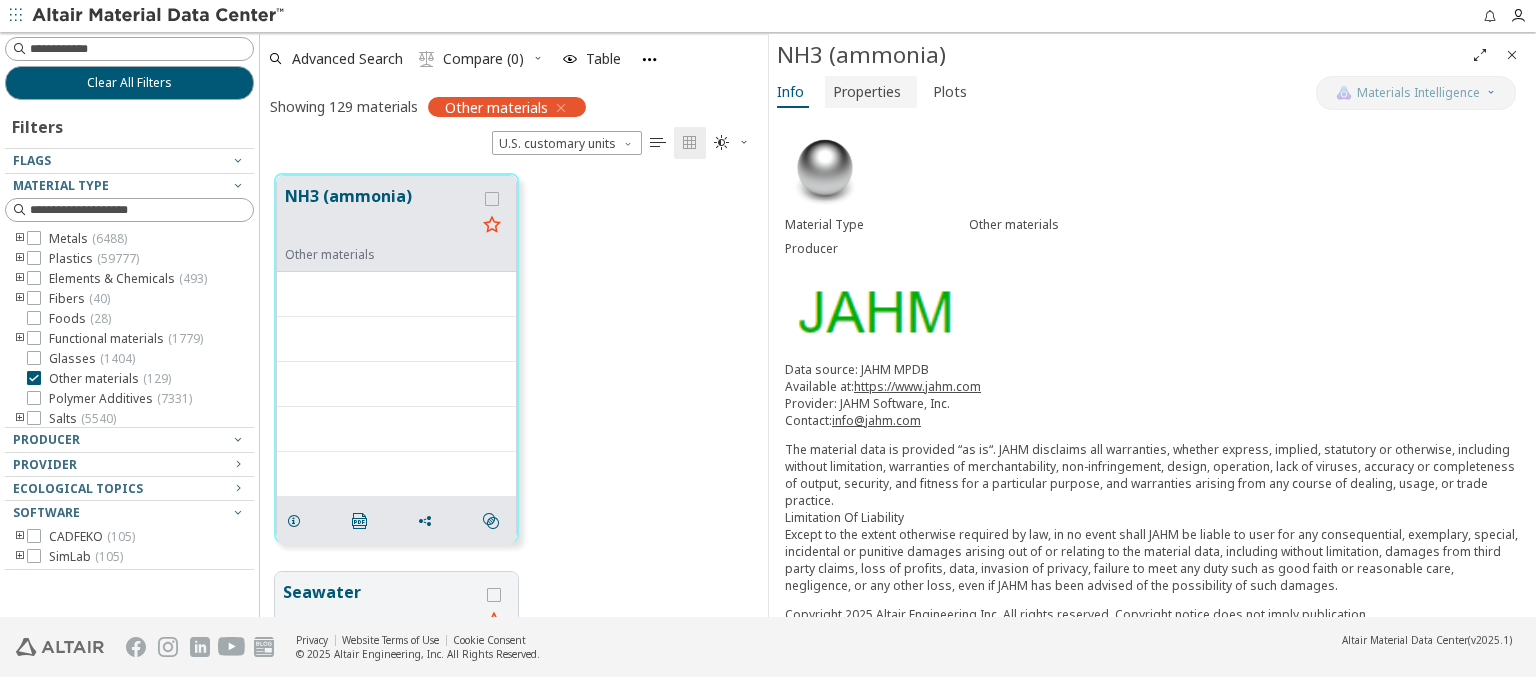 click on "Properties" at bounding box center (867, 92) 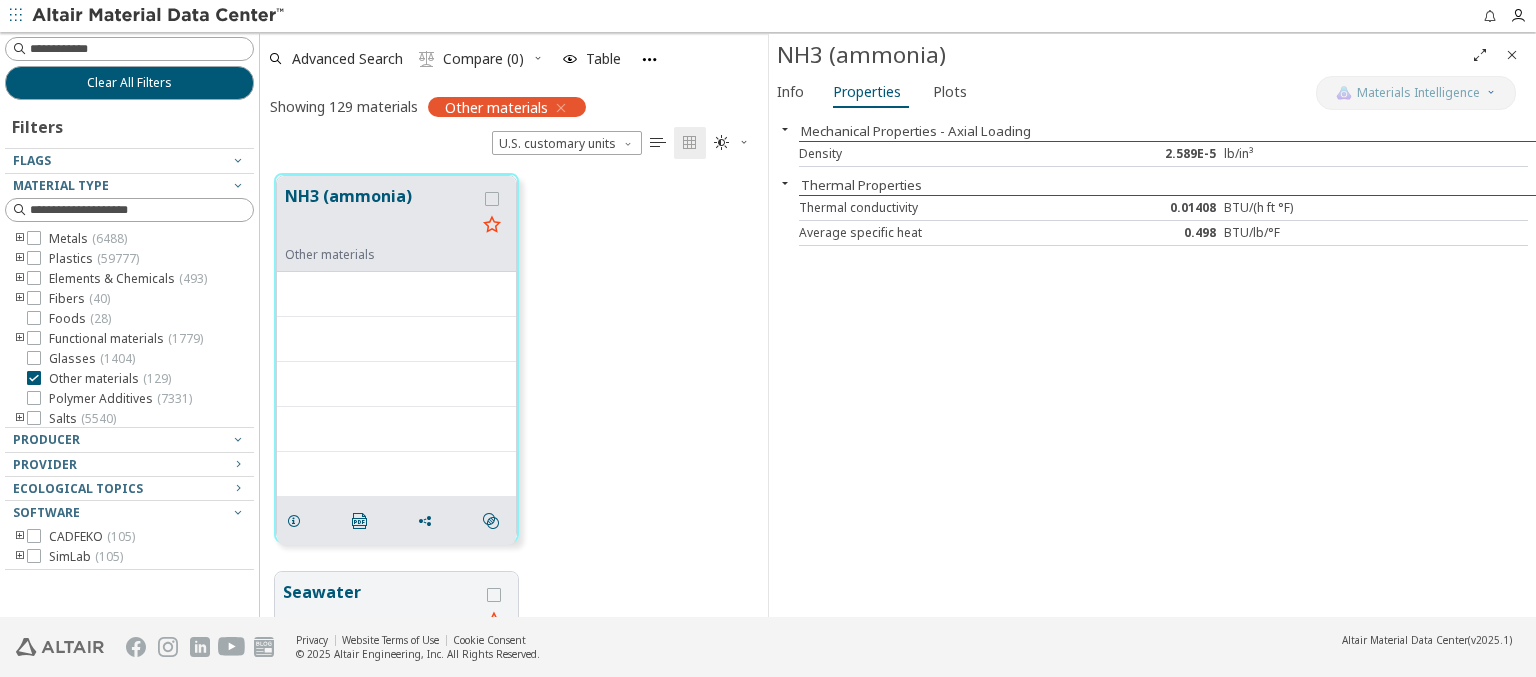 click at bounding box center (159, 16) 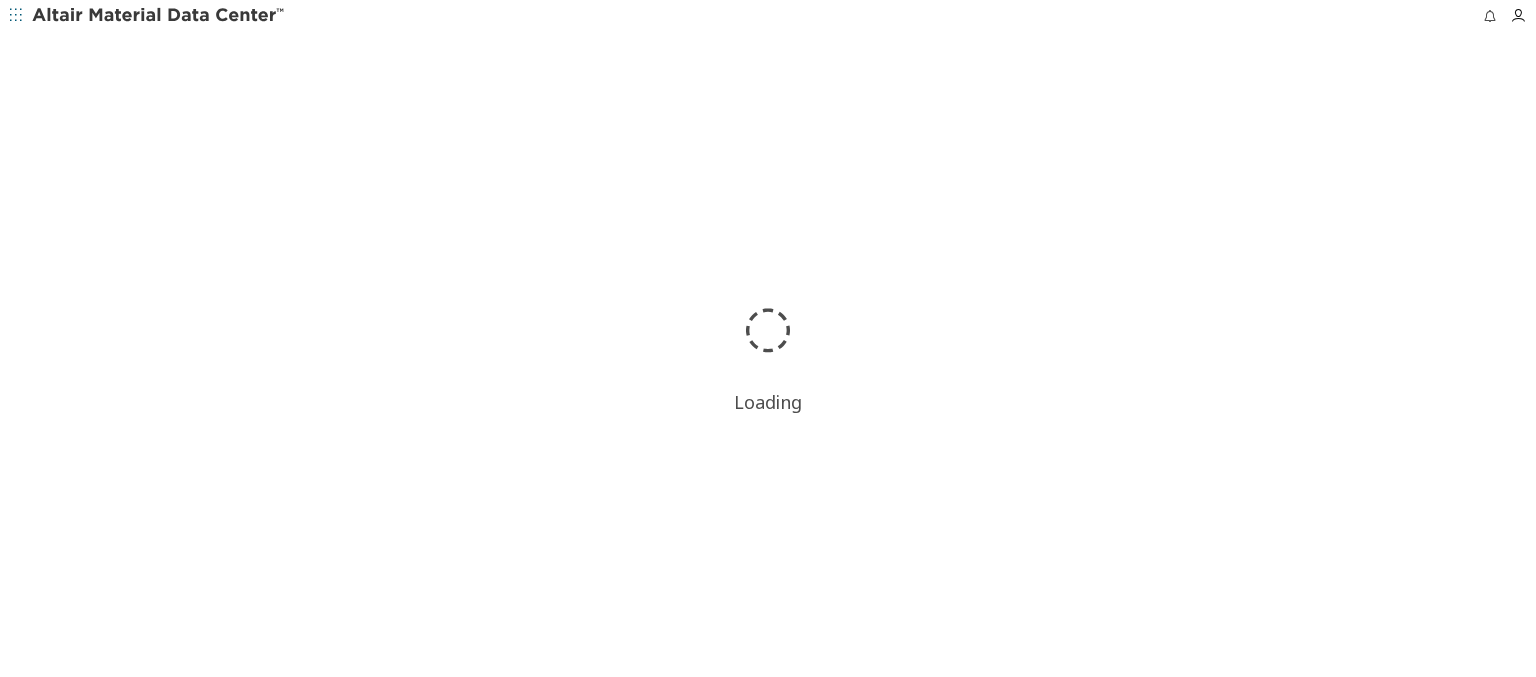 scroll, scrollTop: 0, scrollLeft: 0, axis: both 